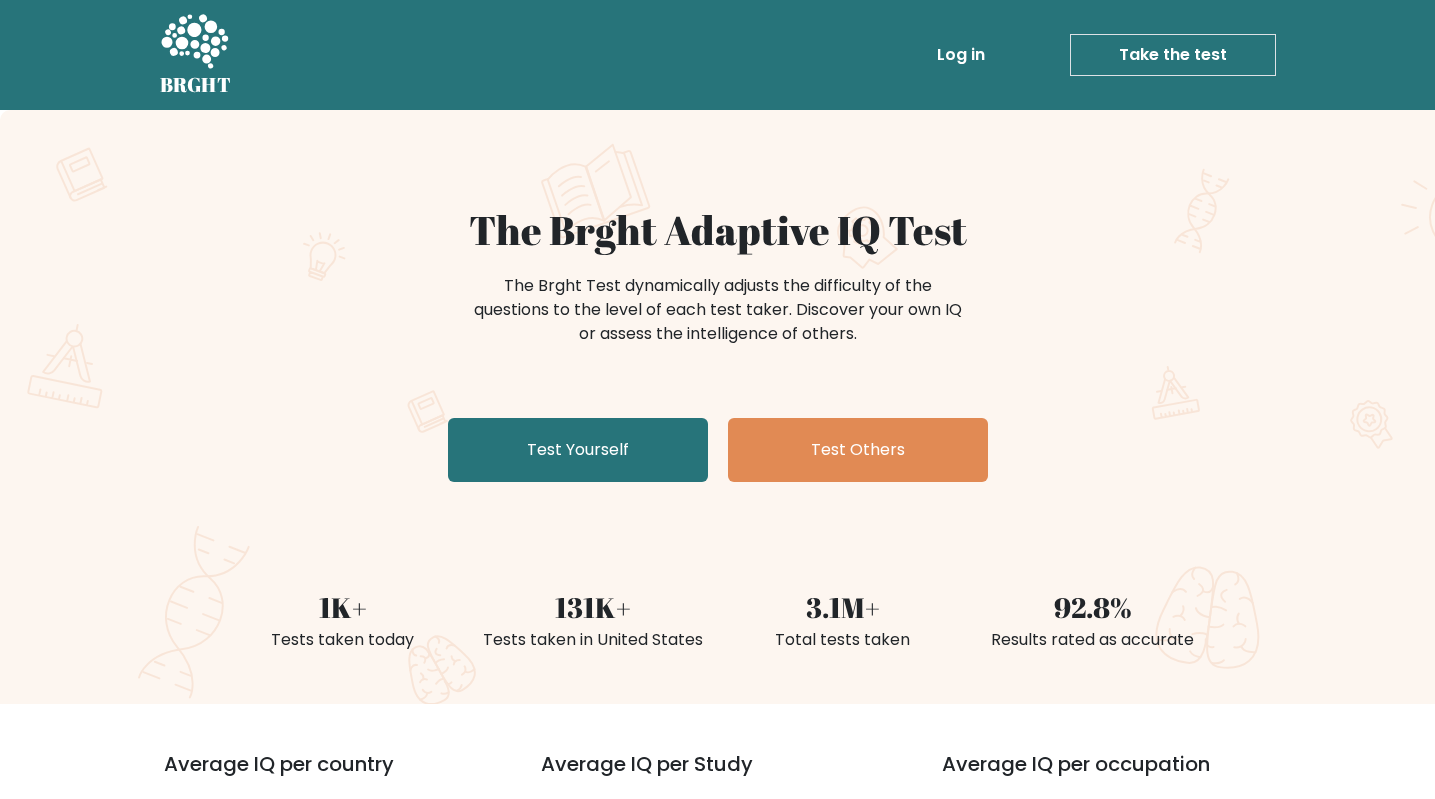 scroll, scrollTop: 0, scrollLeft: 0, axis: both 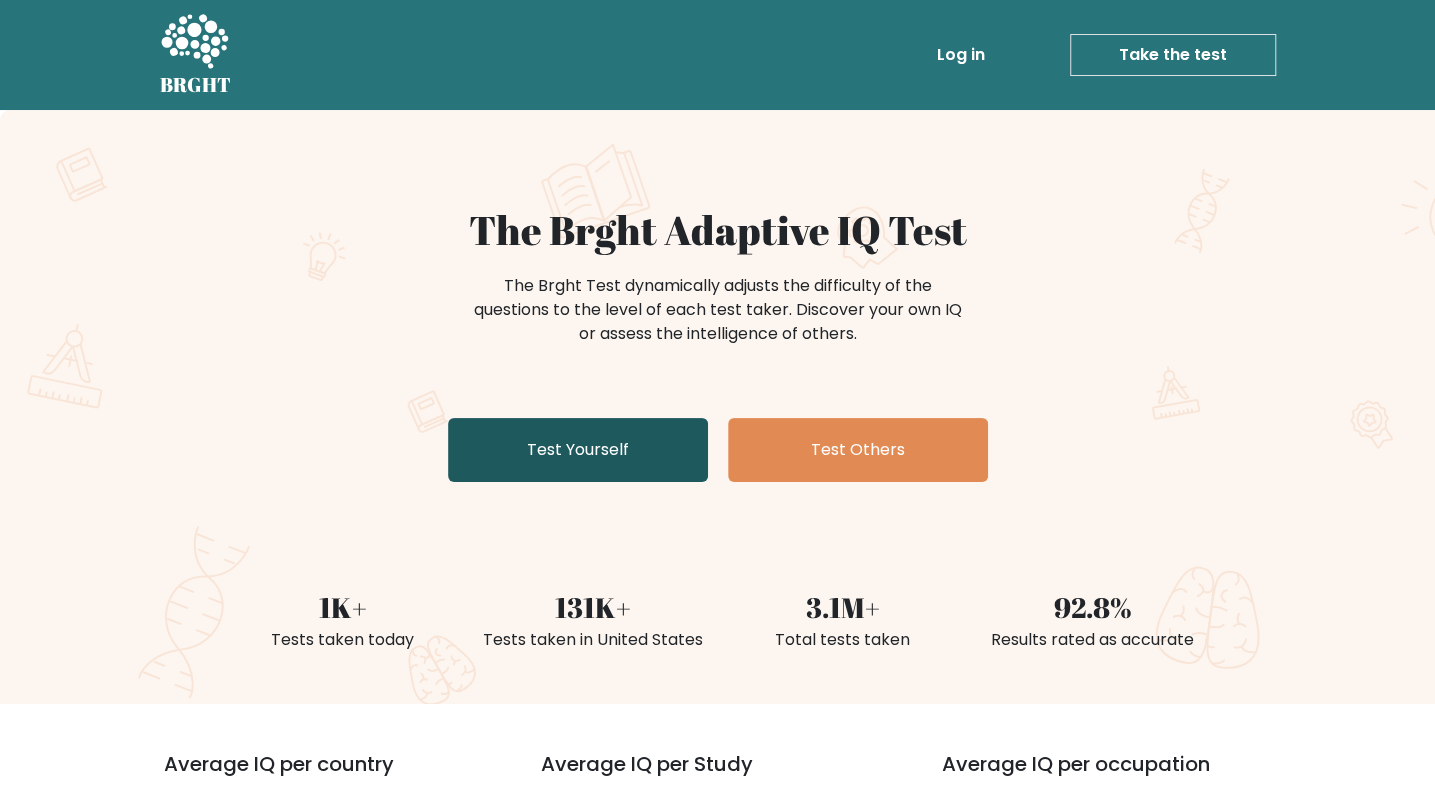 click on "Test Yourself" at bounding box center [578, 450] 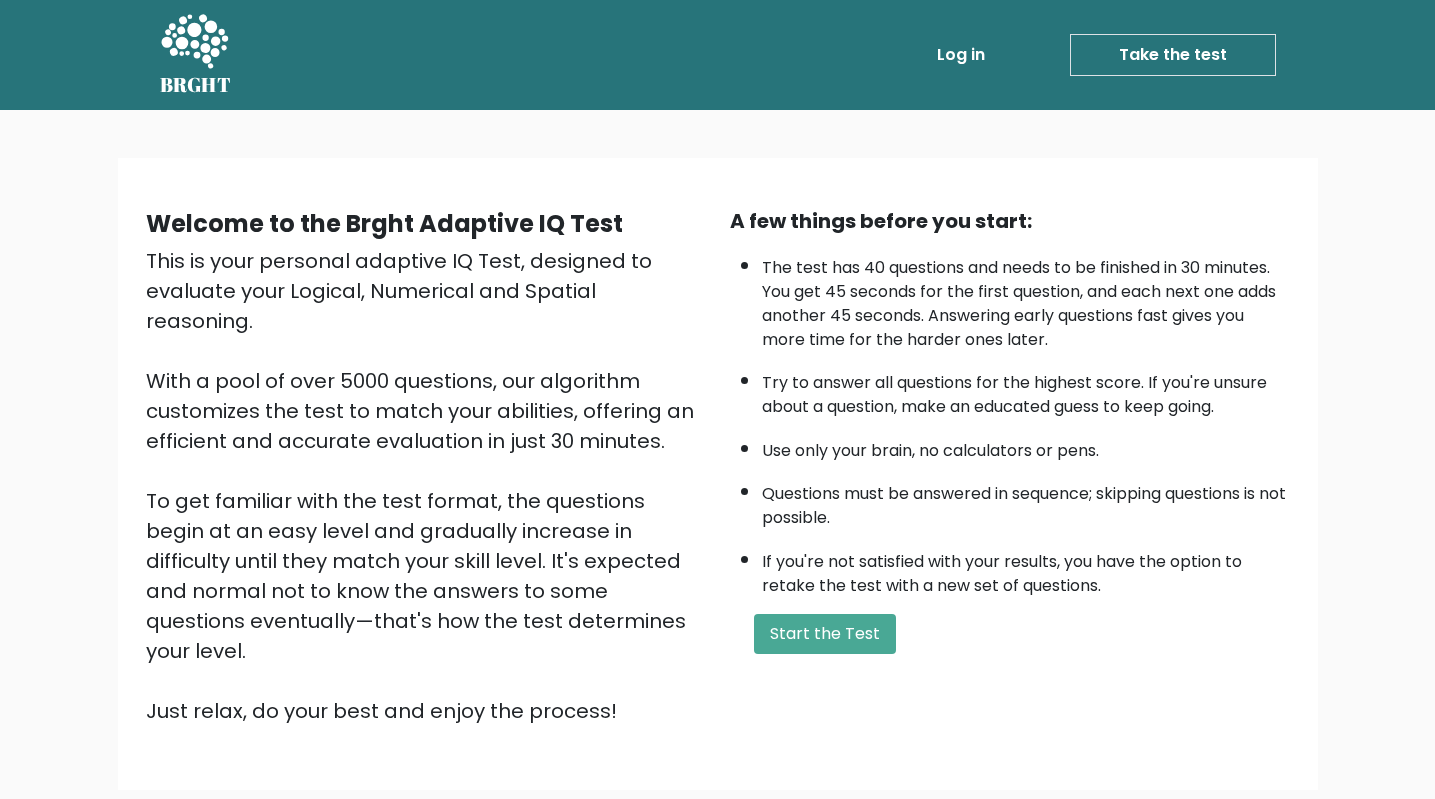 scroll, scrollTop: 0, scrollLeft: 0, axis: both 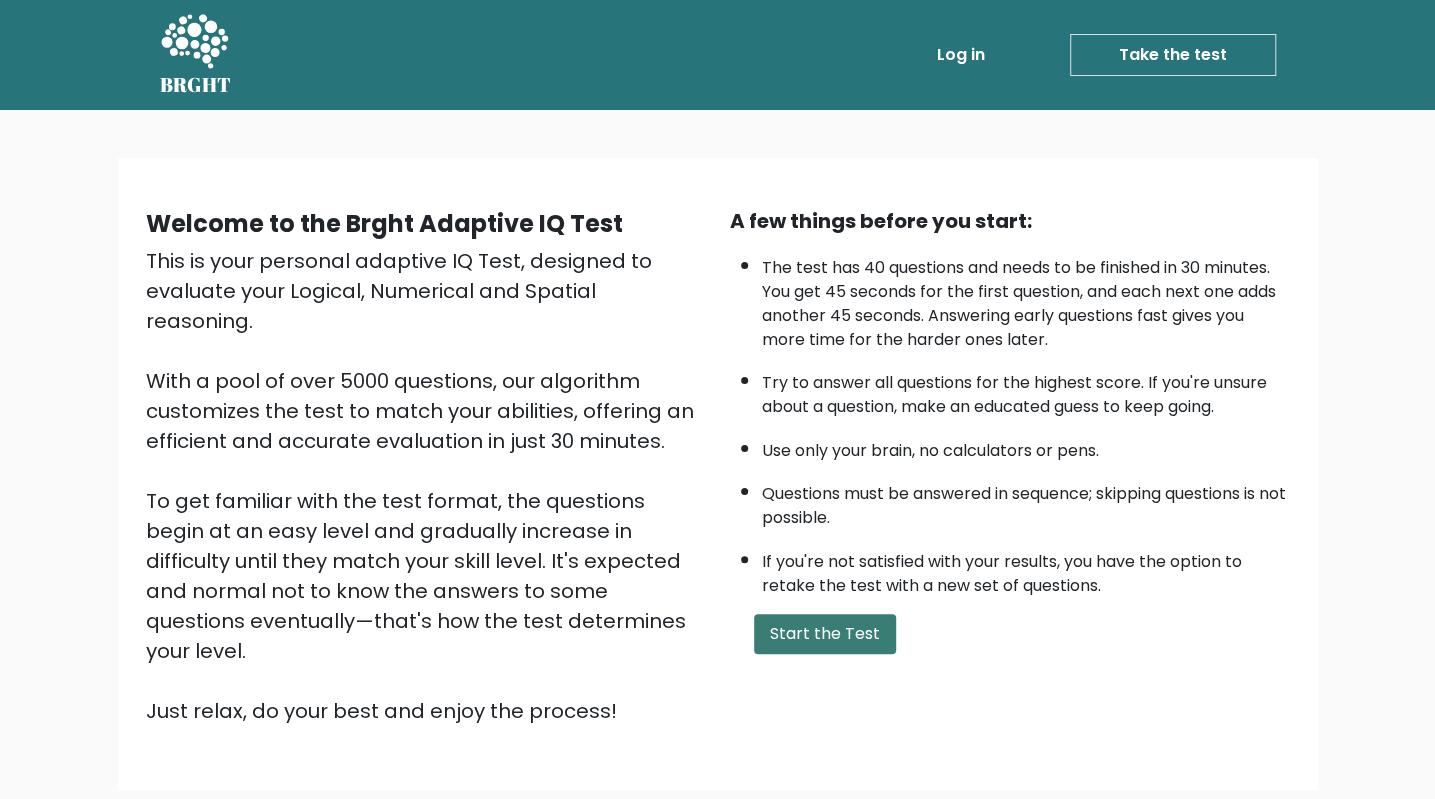click on "Start the Test" at bounding box center [825, 634] 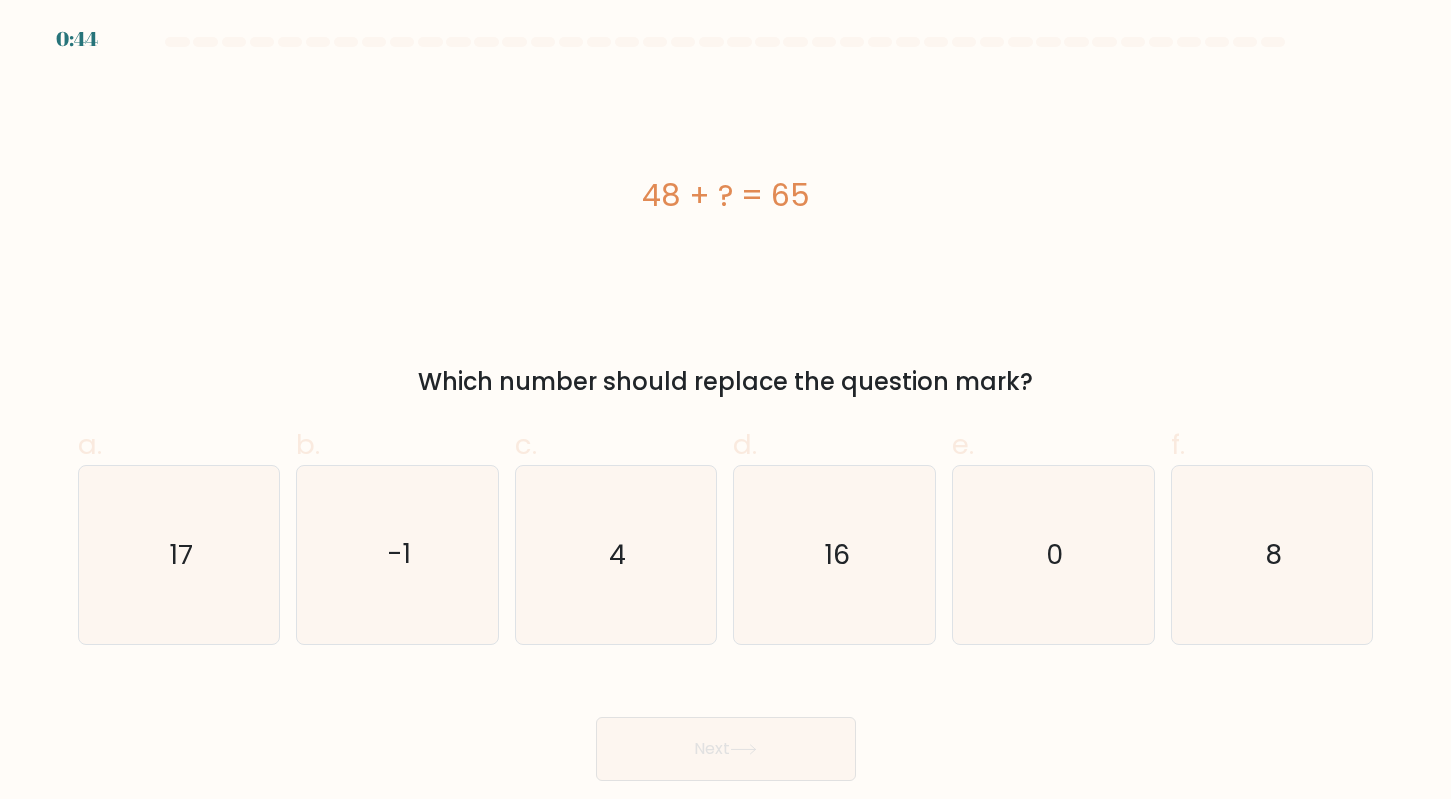 scroll, scrollTop: 0, scrollLeft: 0, axis: both 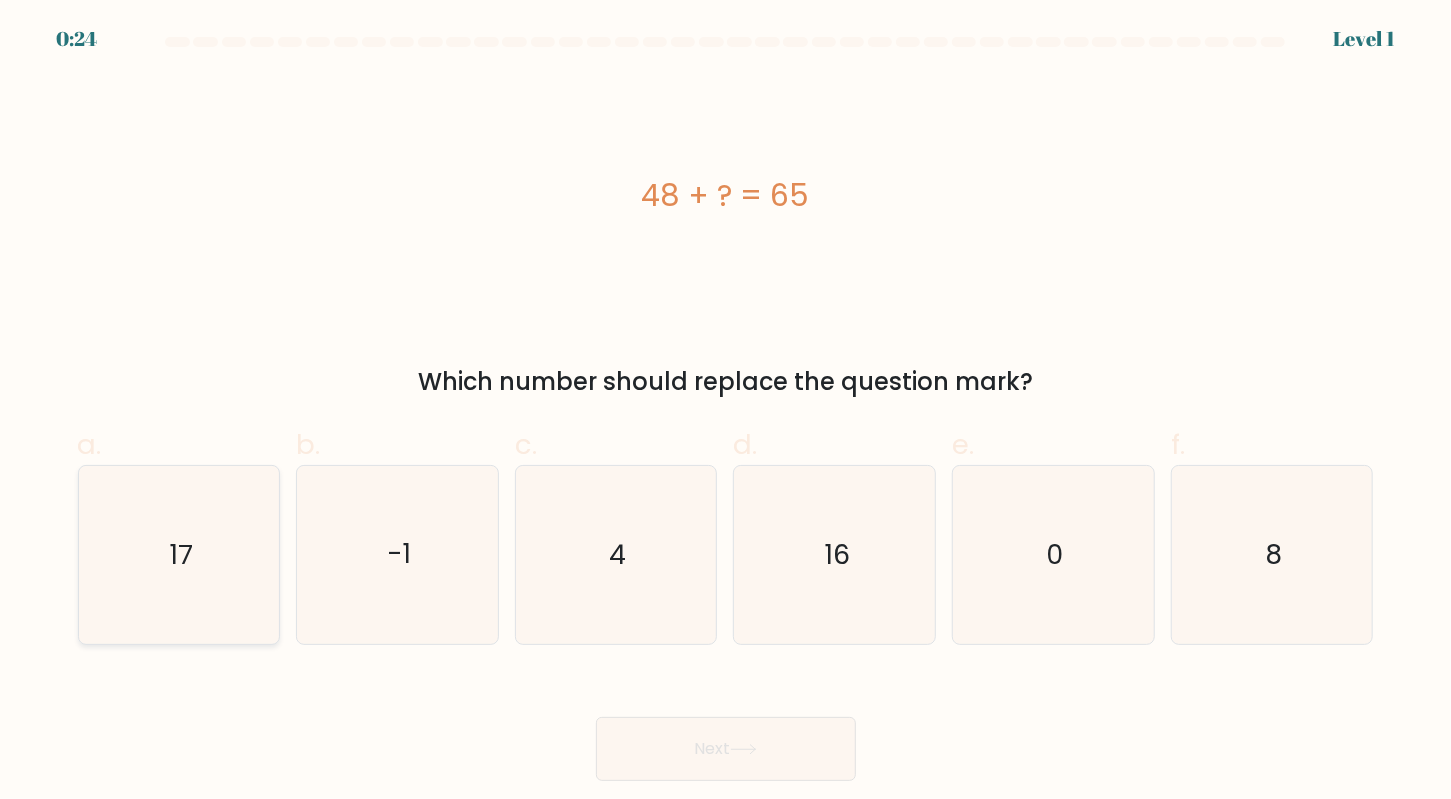 click on "17" at bounding box center [179, 555] 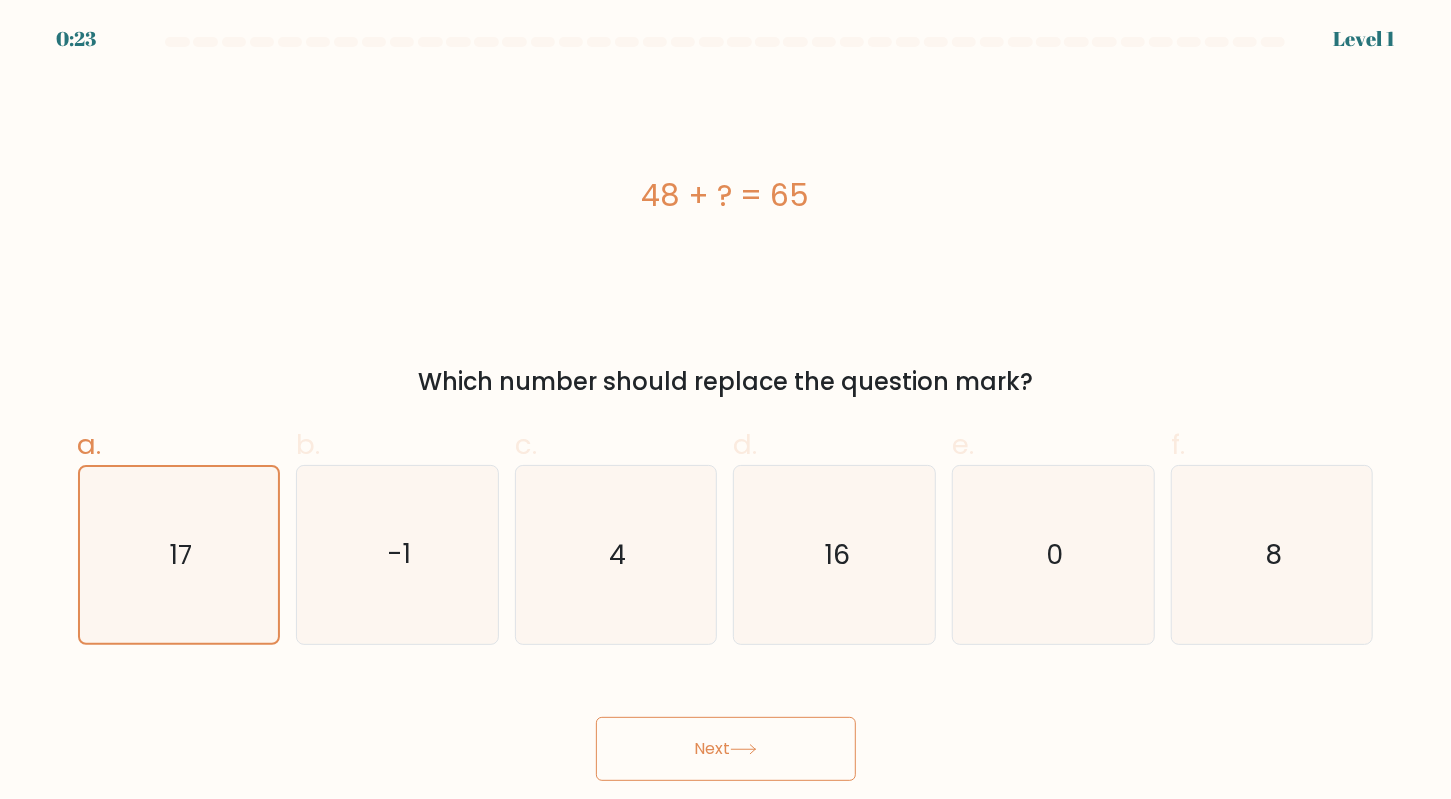click on "Next" at bounding box center [726, 749] 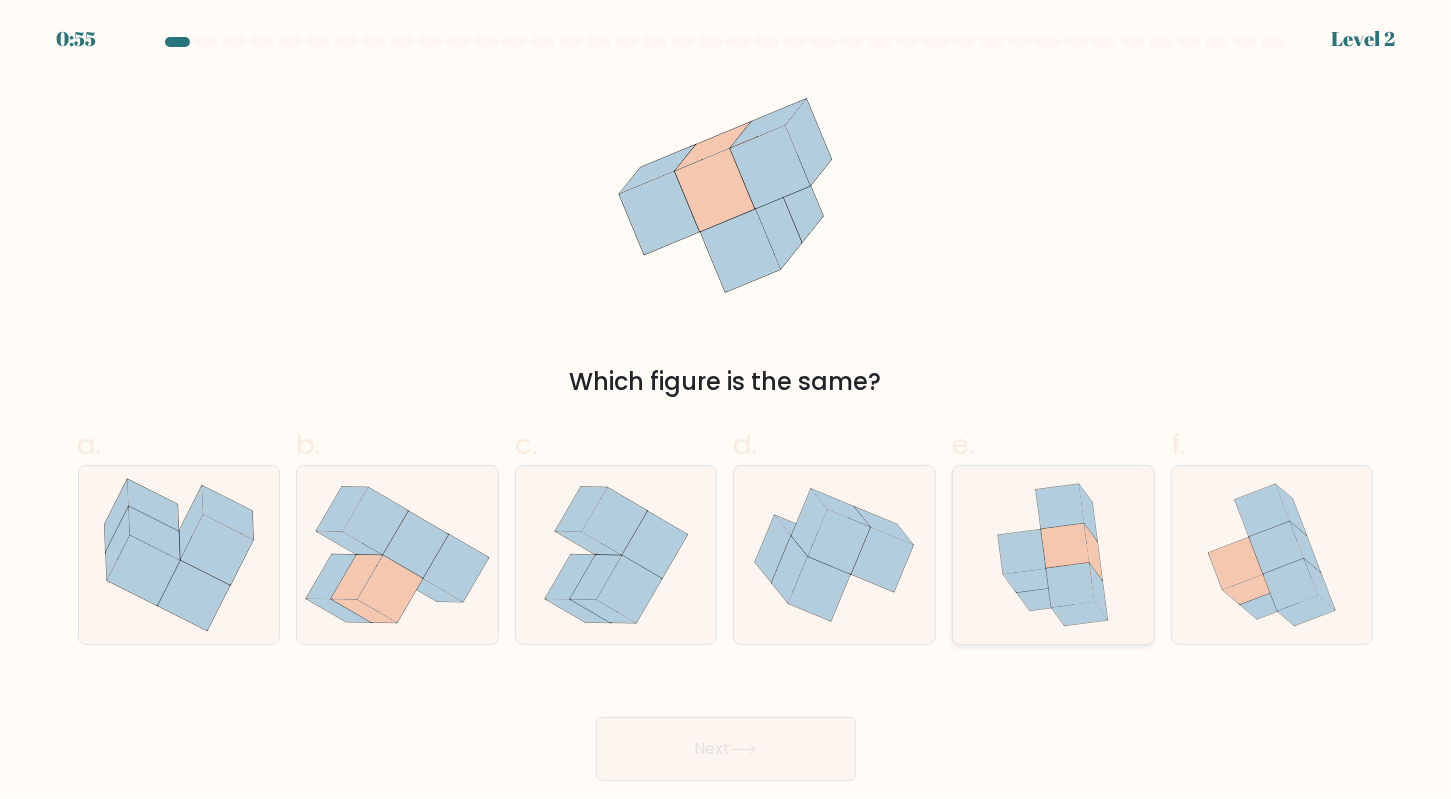 click at bounding box center (1053, 555) 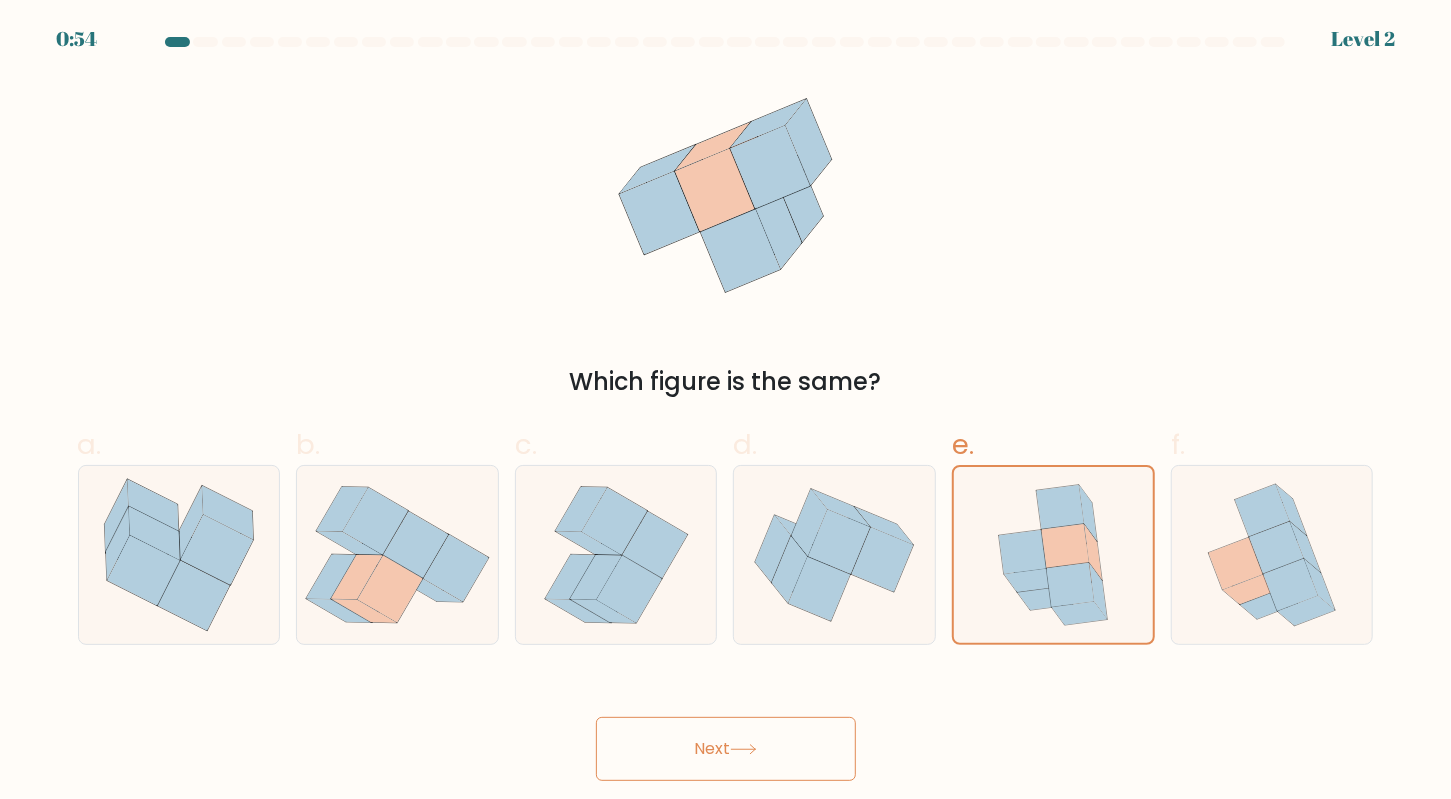 click on "Next" at bounding box center [726, 749] 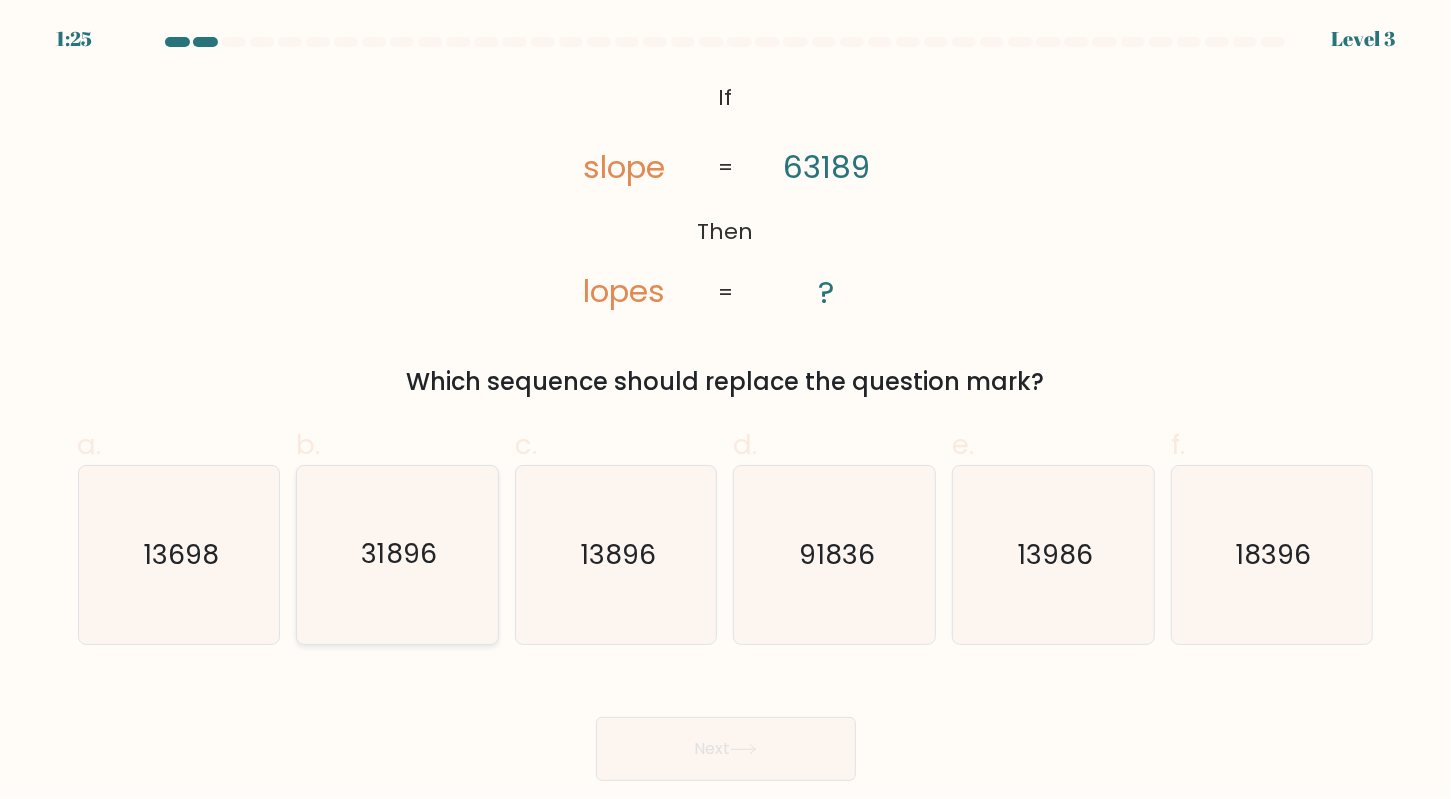 click on "31896" at bounding box center [398, 555] 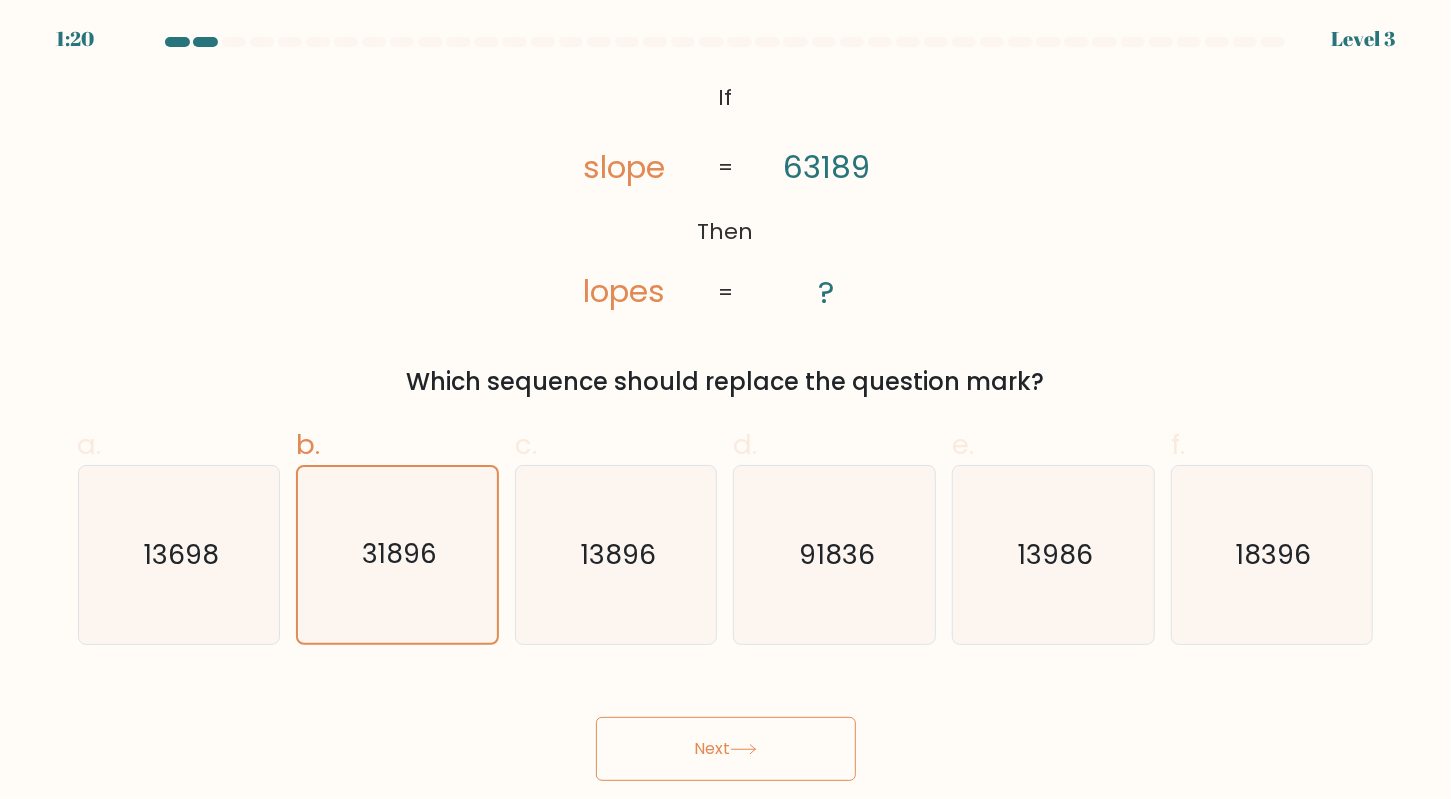 click on "Next" at bounding box center [726, 749] 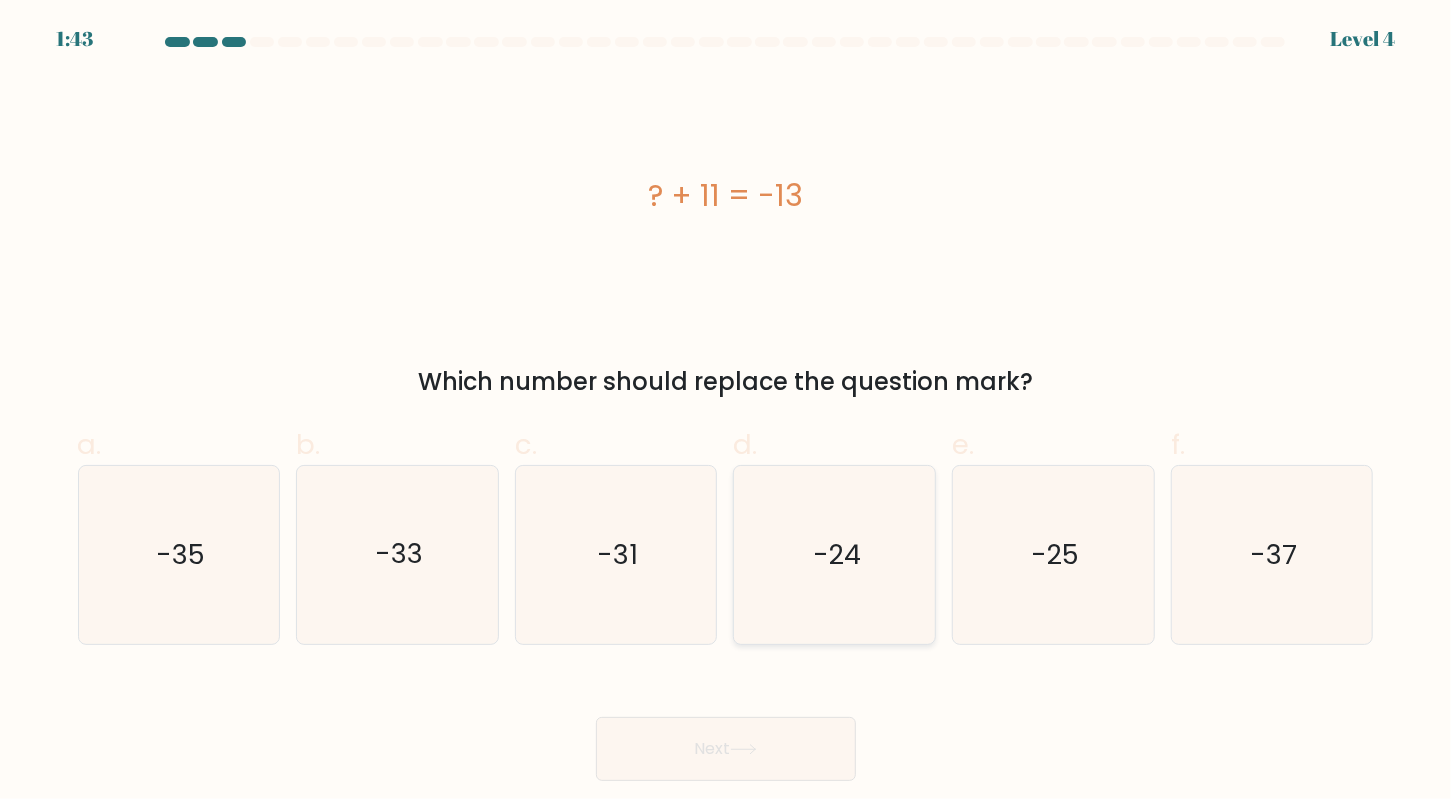 click on "-24" at bounding box center [835, 555] 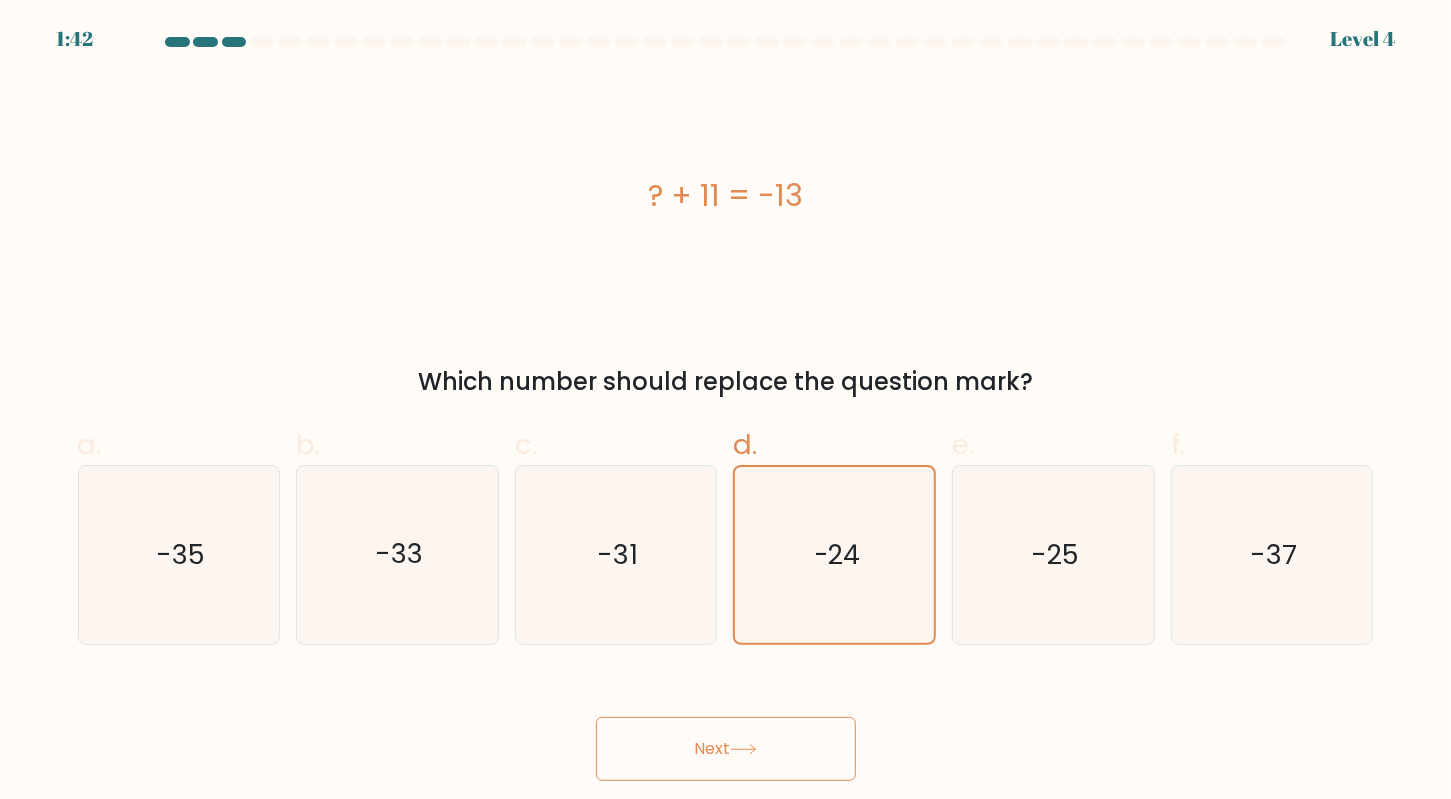click on "Next" at bounding box center [726, 749] 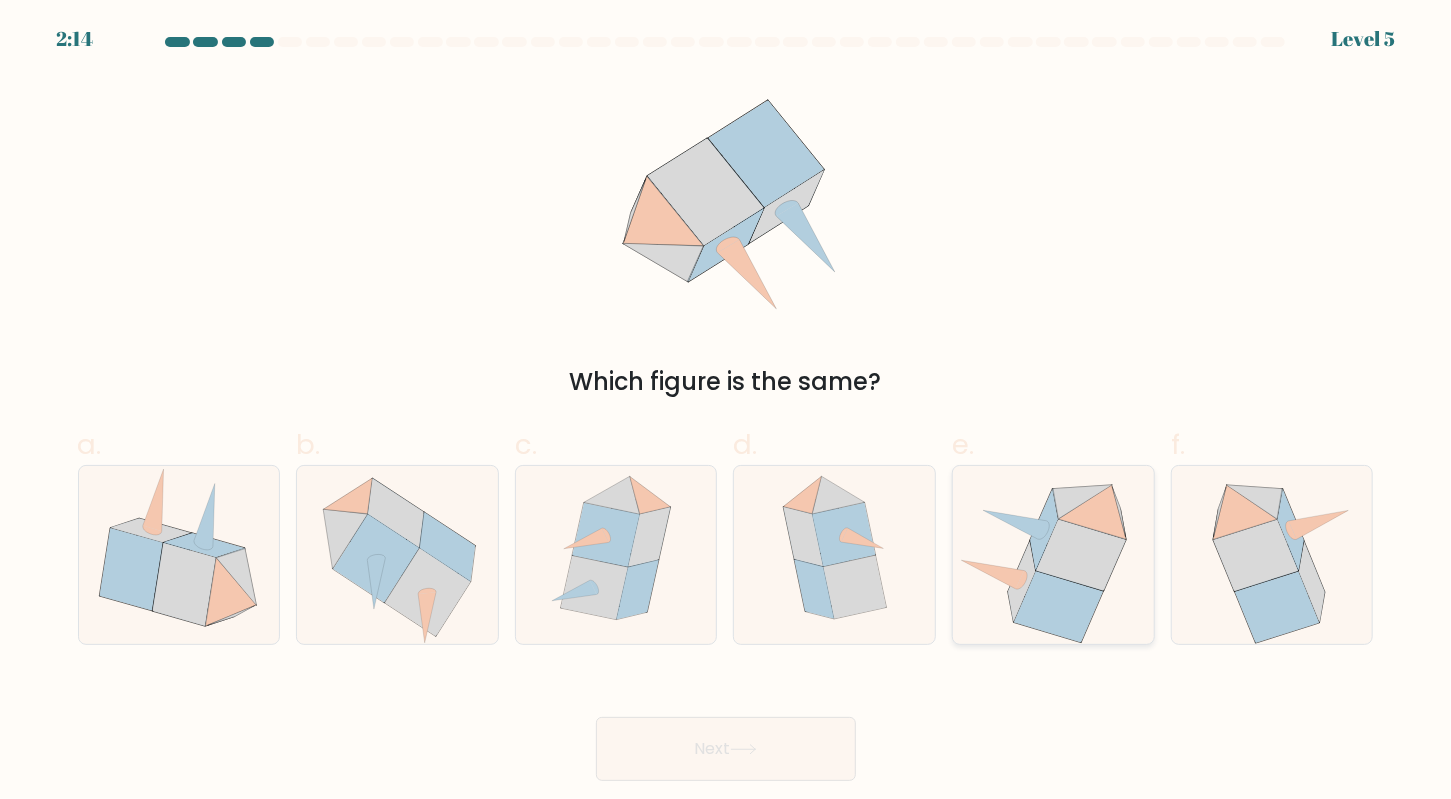 click at bounding box center (1044, 530) 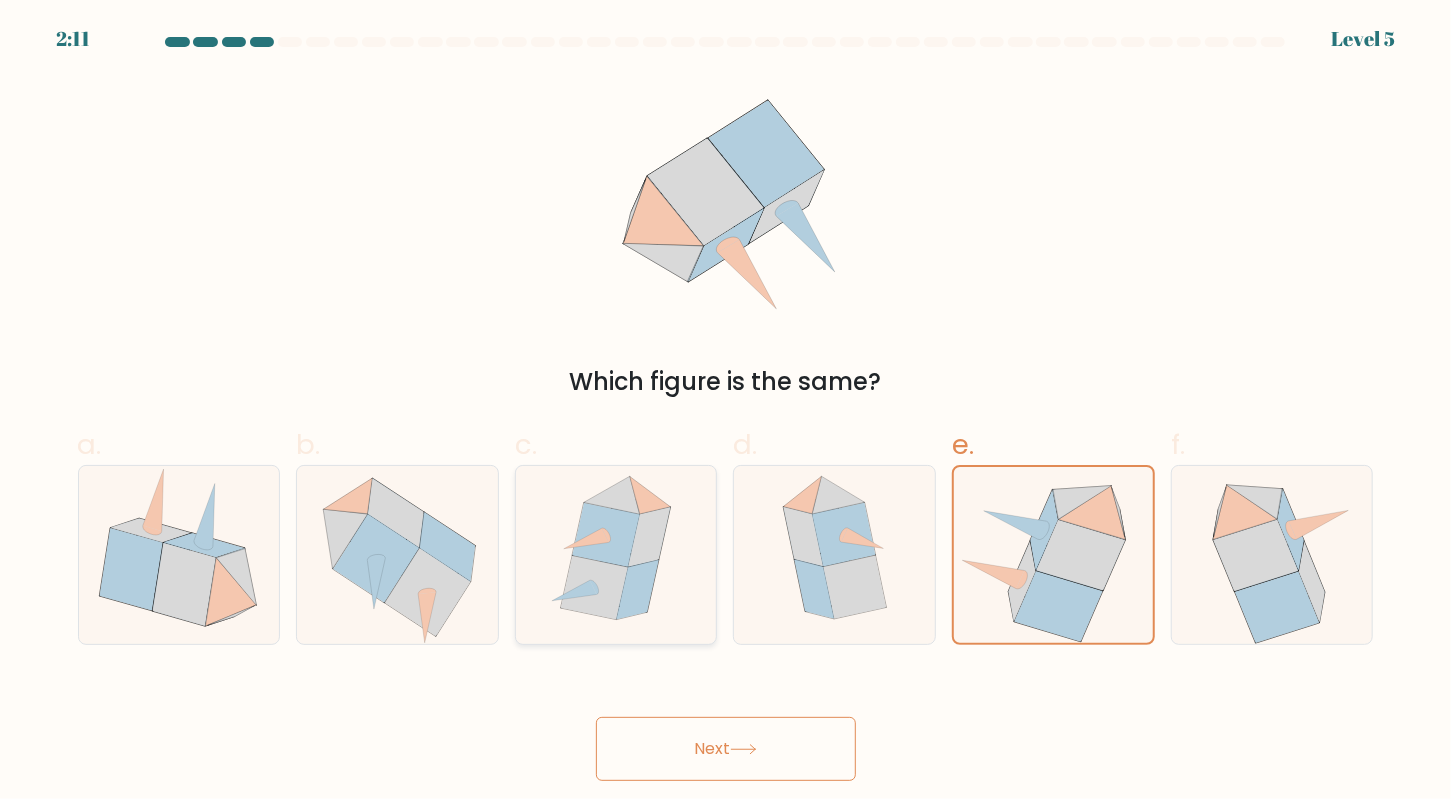 click at bounding box center [595, 588] 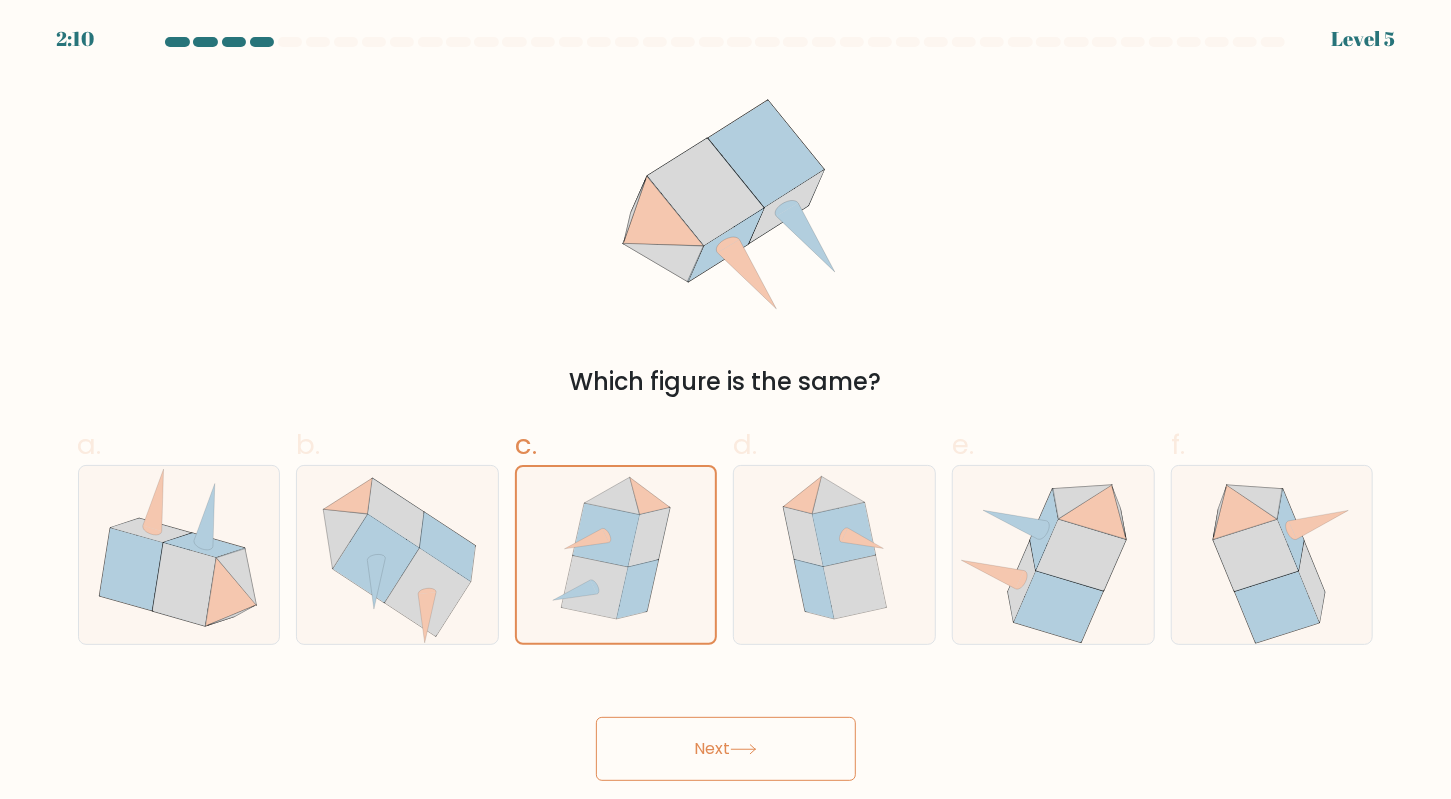click on "Next" at bounding box center (726, 749) 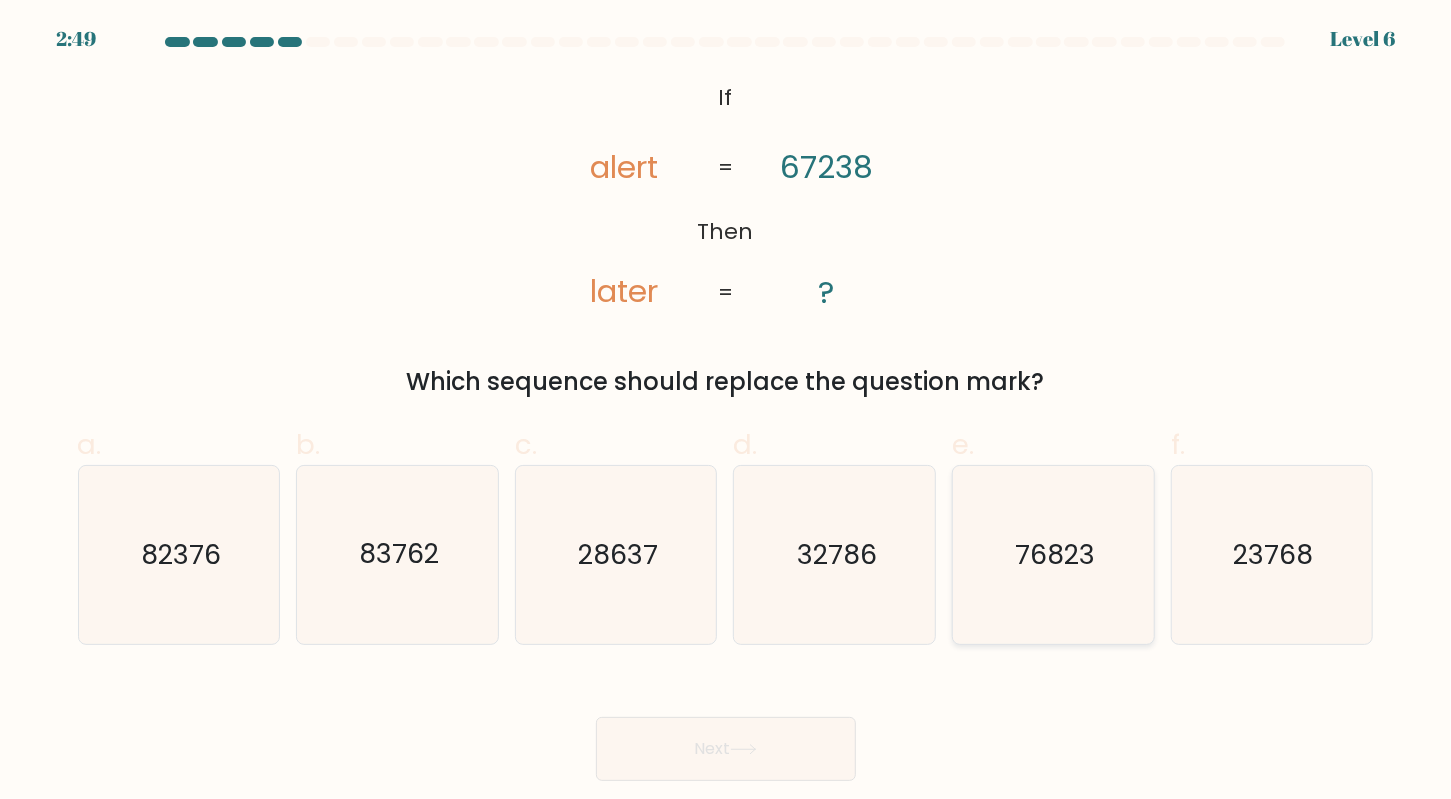 click on "76823" at bounding box center (1053, 555) 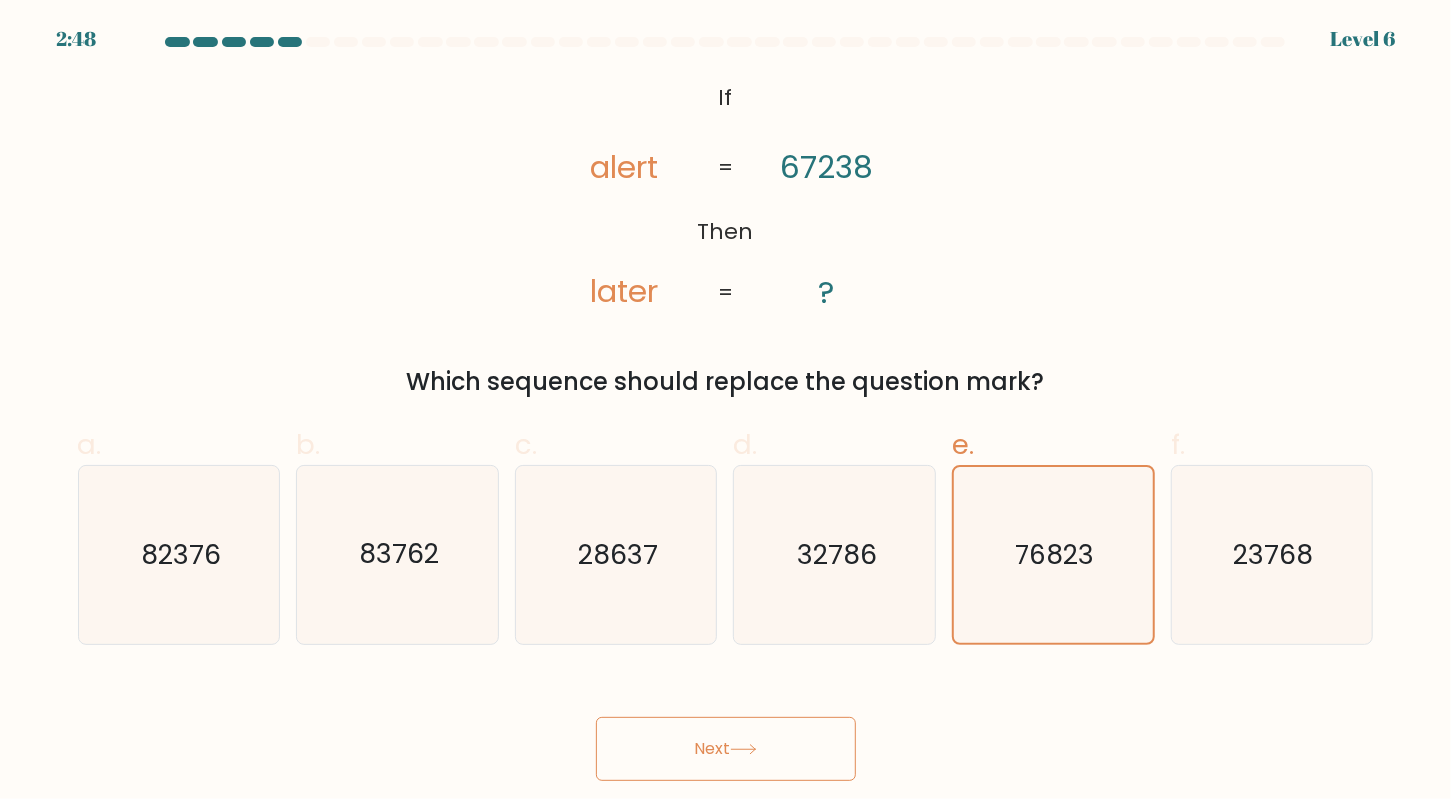 click on "Next" at bounding box center (726, 749) 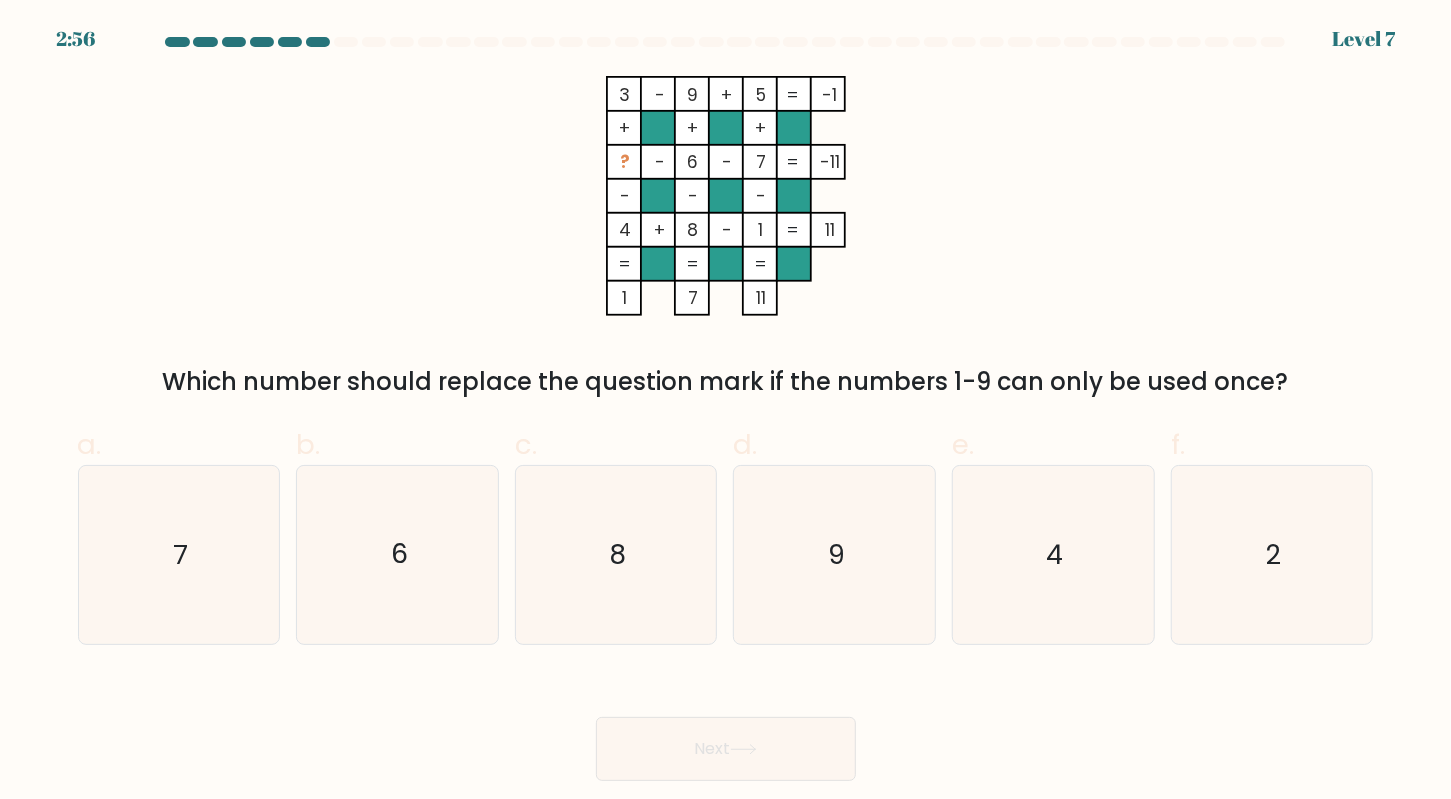 type 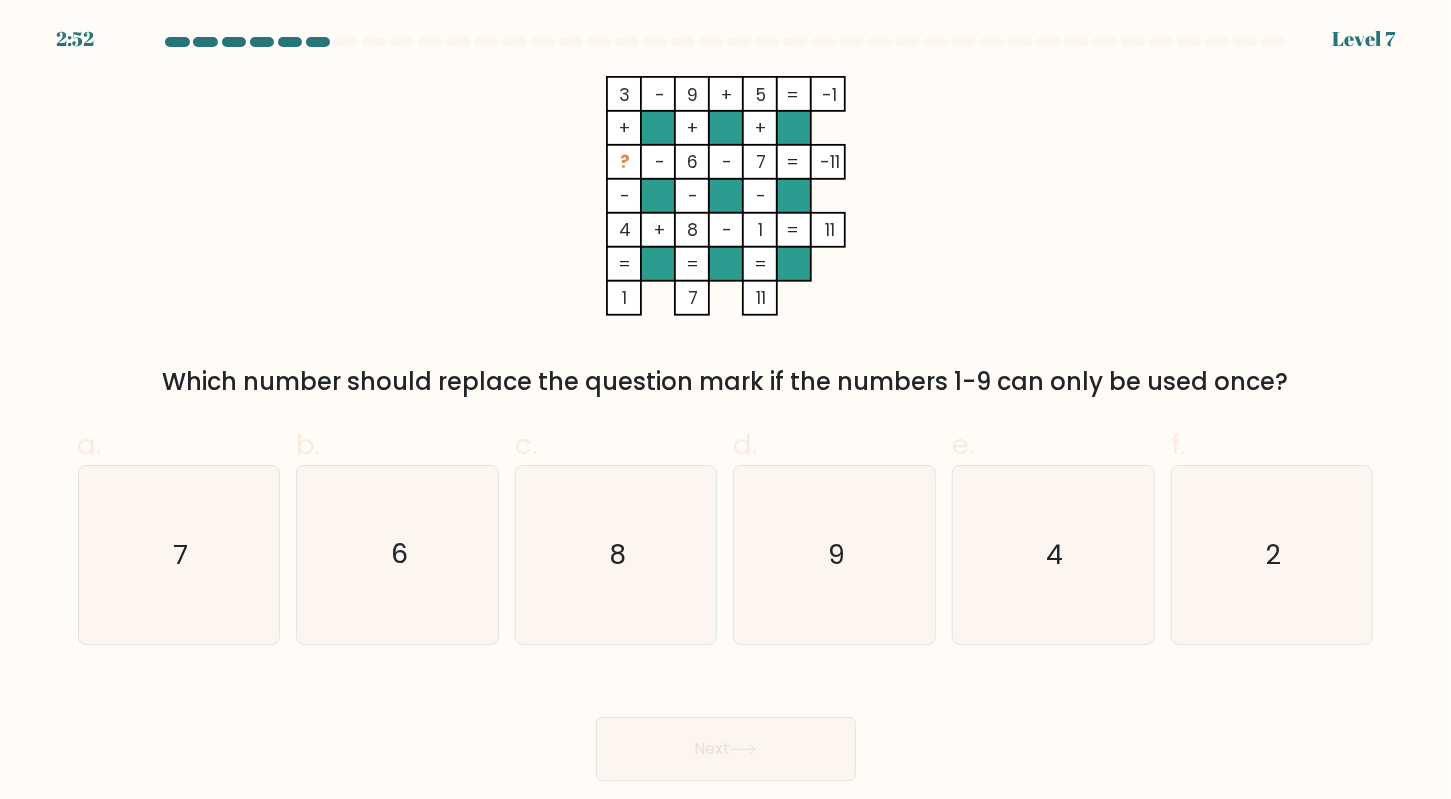 click on "f.
2" at bounding box center (1272, 534) 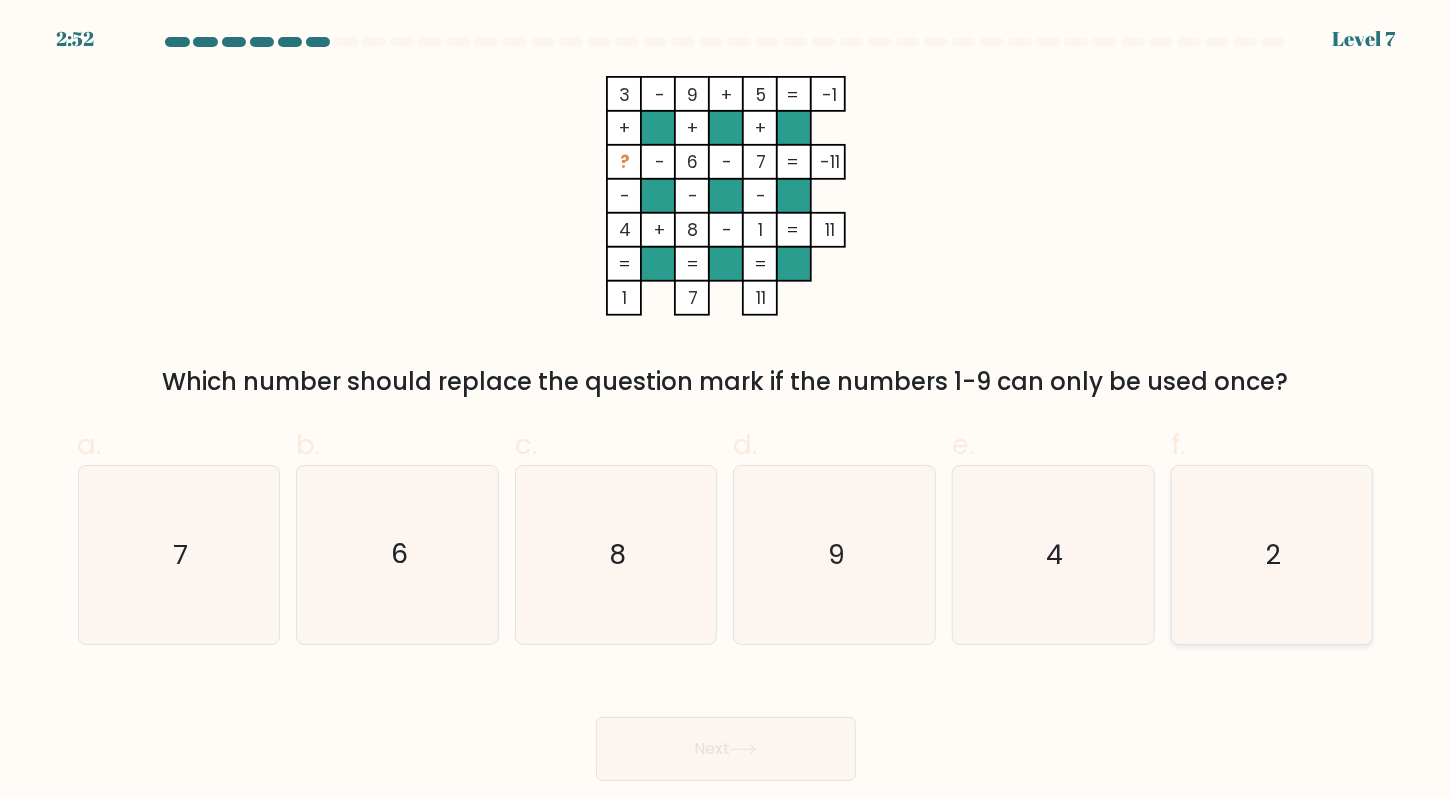 click on "2" at bounding box center (1272, 555) 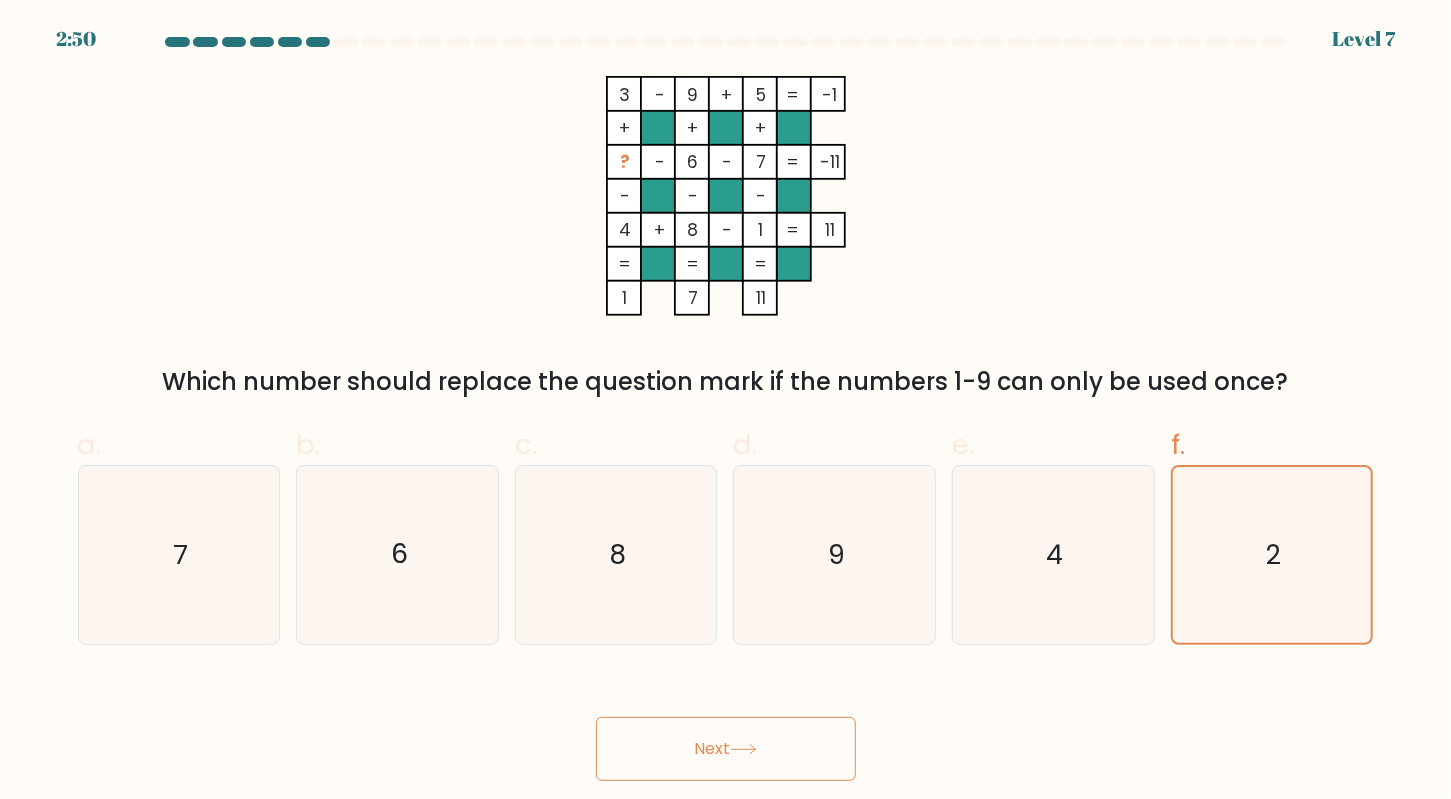 click on "Next" at bounding box center (726, 749) 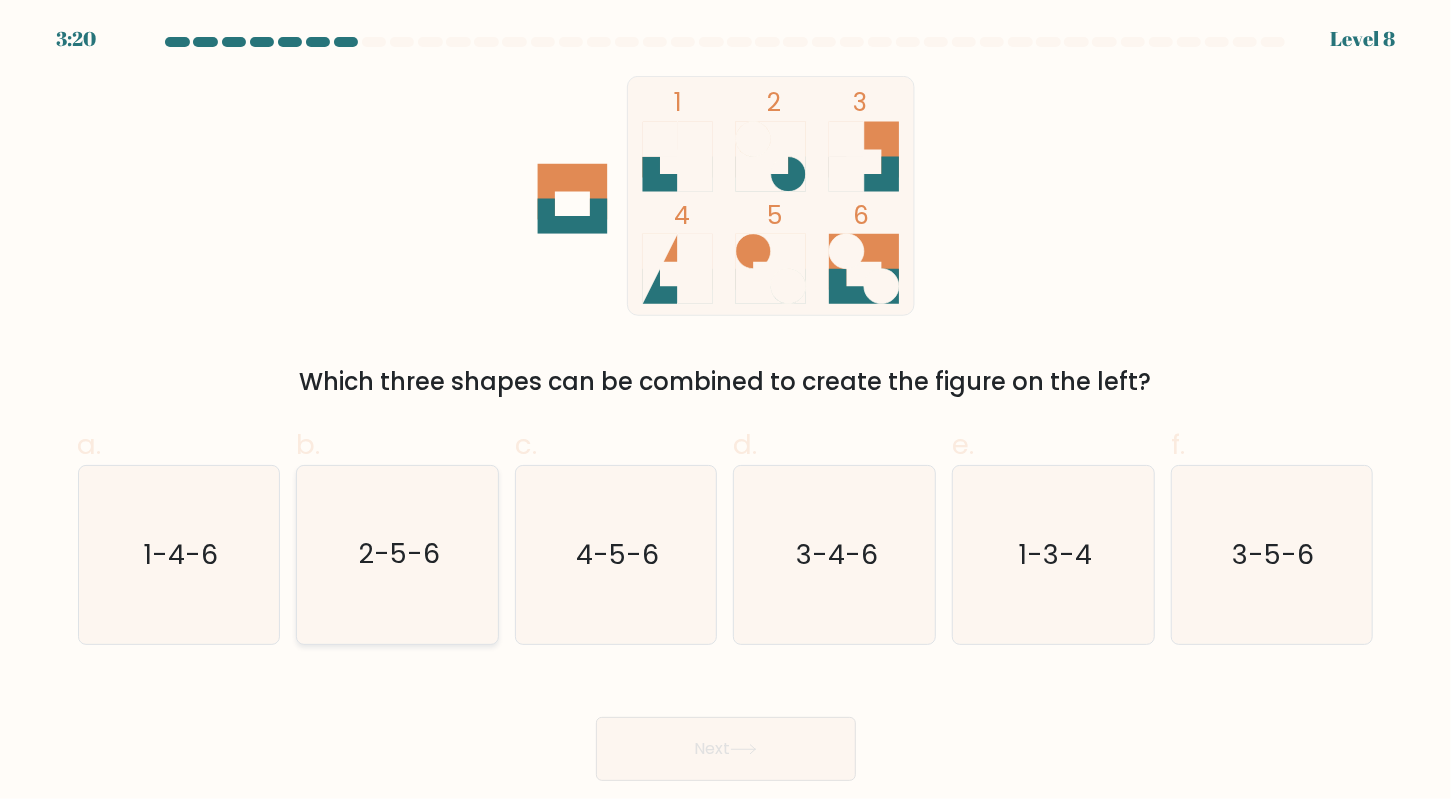 click on "2-5-6" at bounding box center [398, 555] 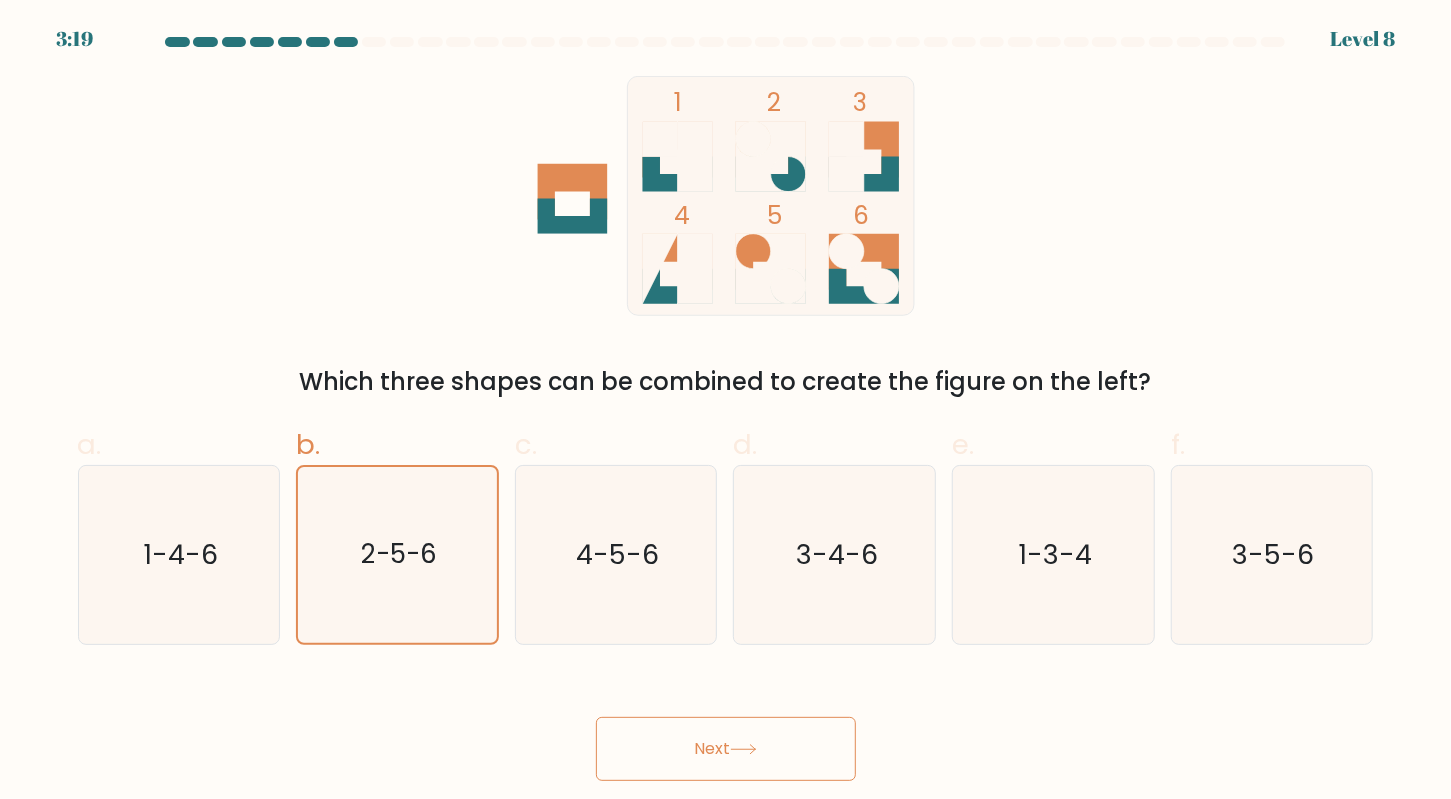 click on "Next" at bounding box center [726, 749] 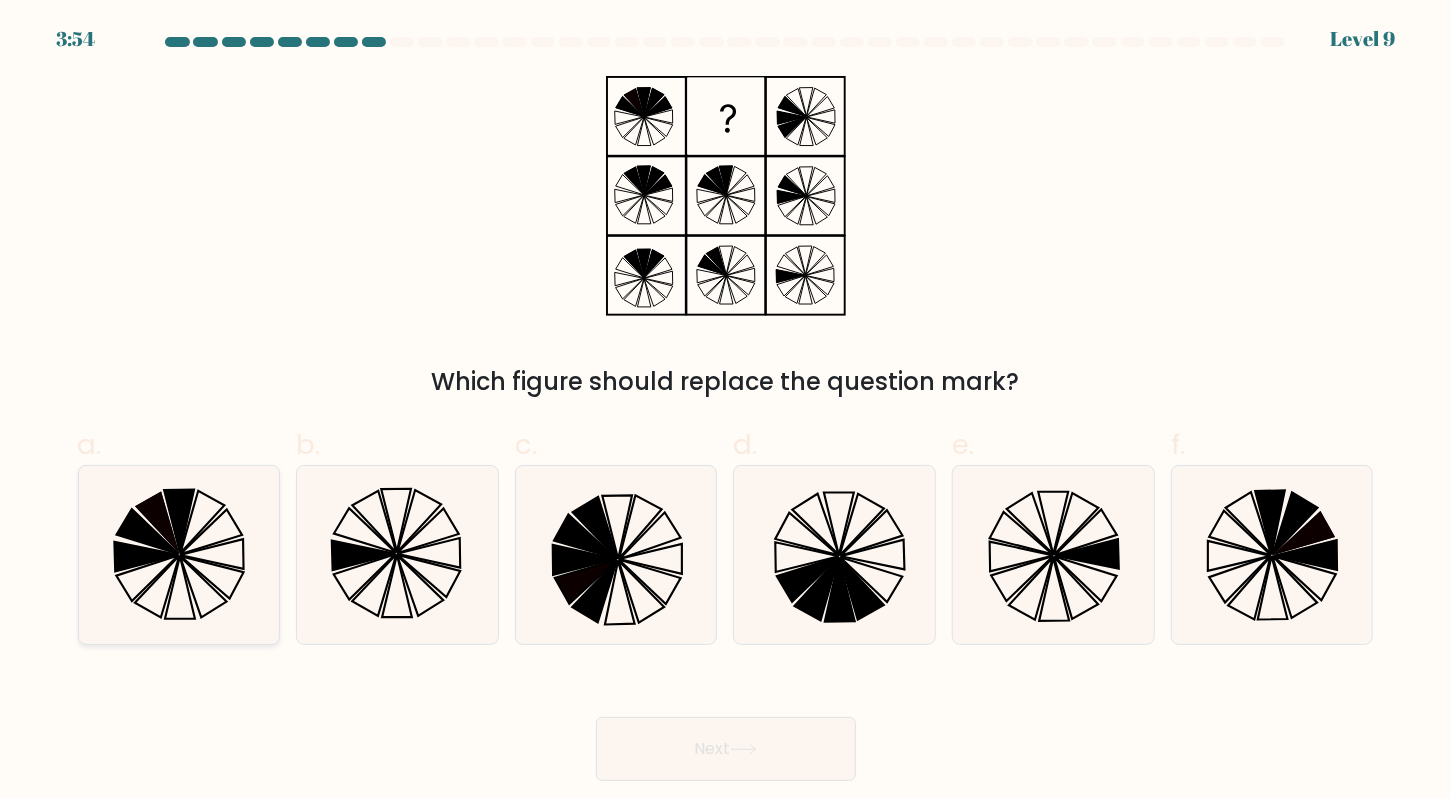 click at bounding box center [179, 555] 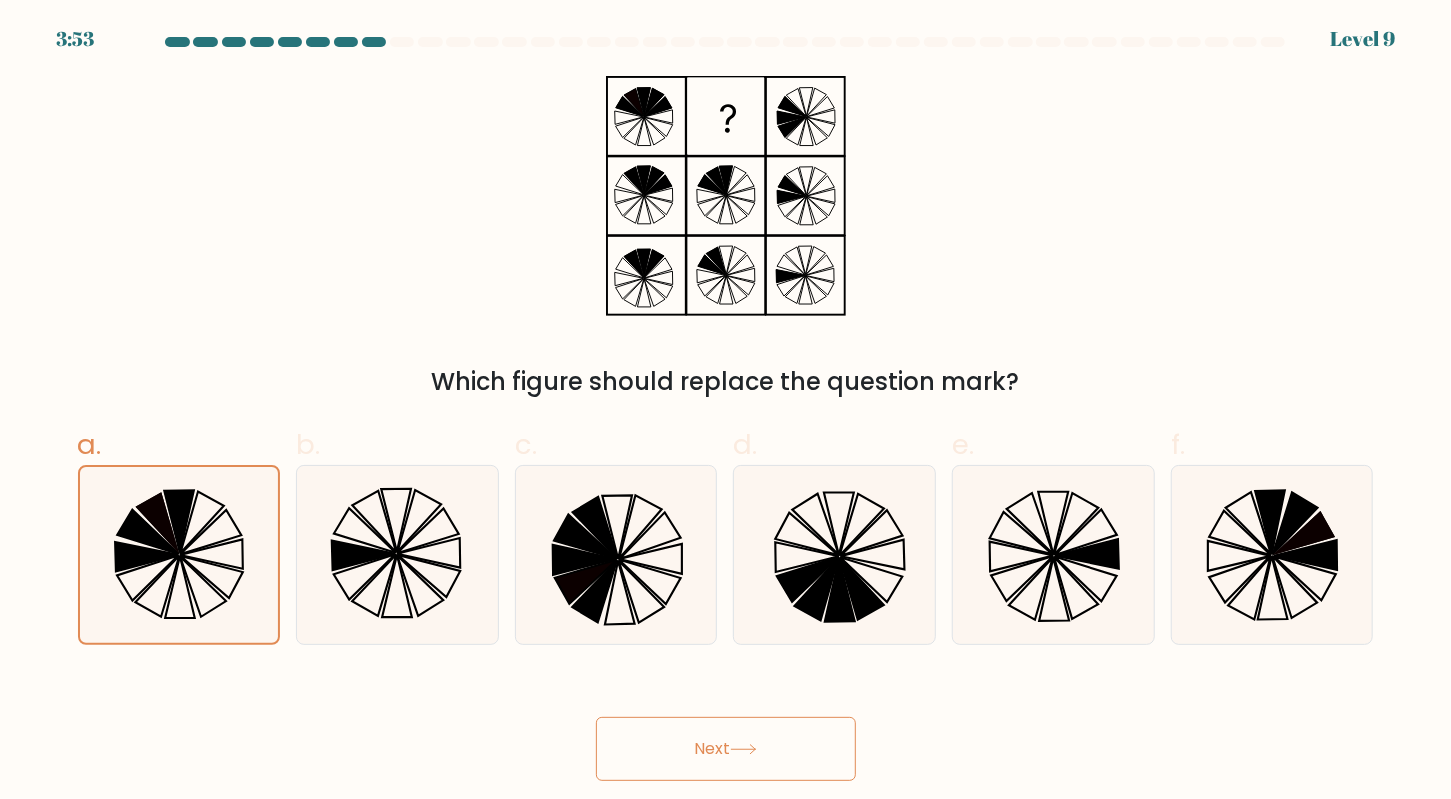 click on "Next" at bounding box center [726, 749] 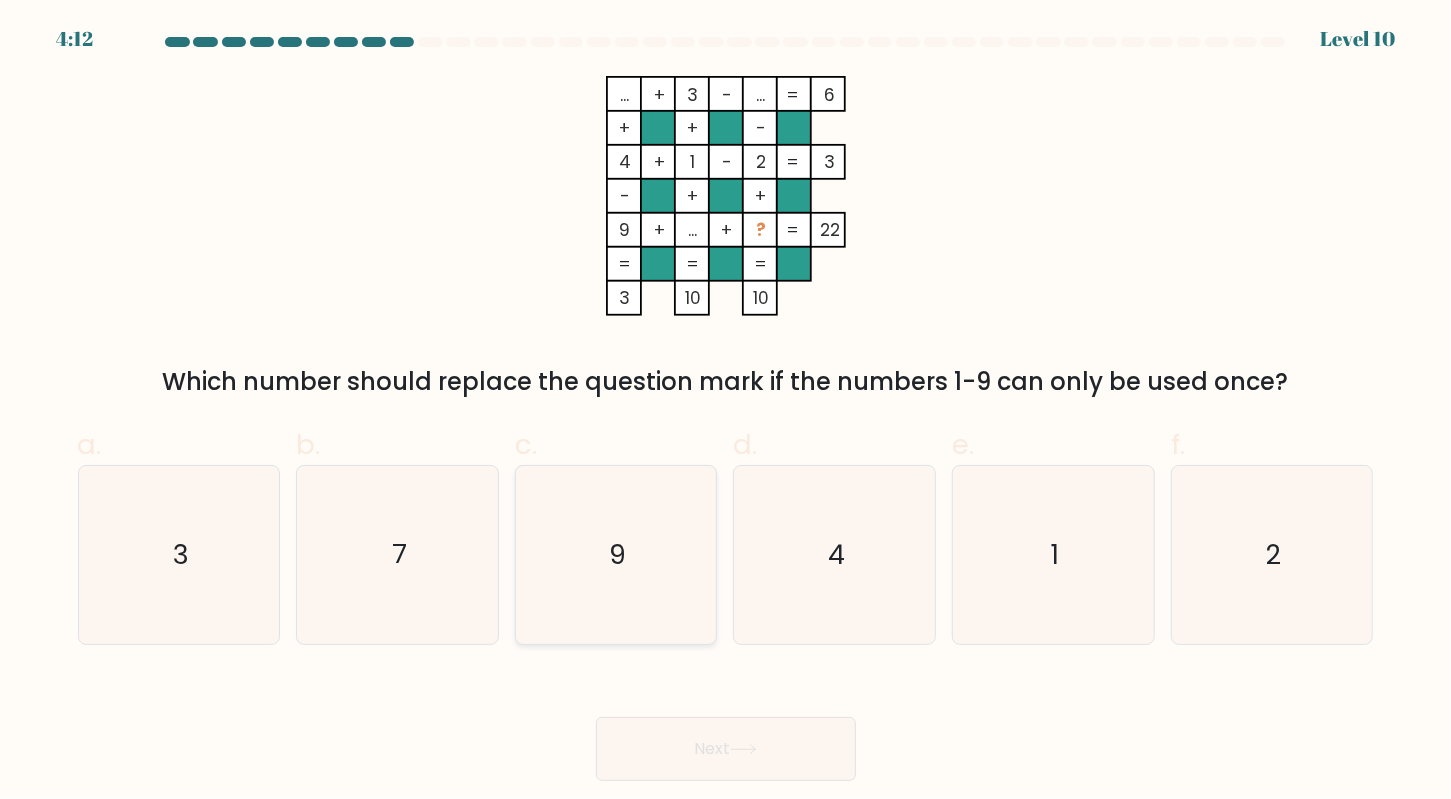click on "9" at bounding box center (616, 555) 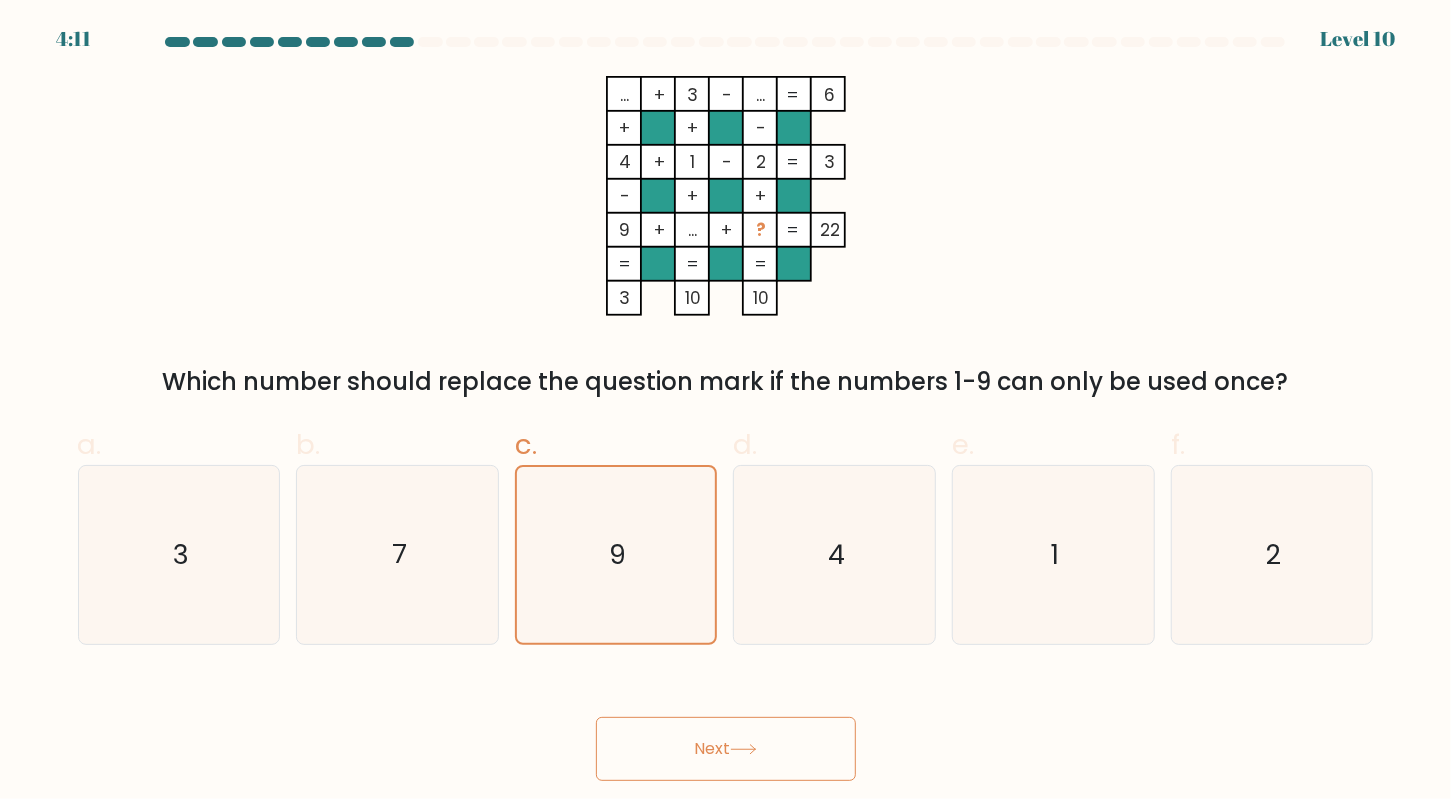 click on "Next" at bounding box center (726, 749) 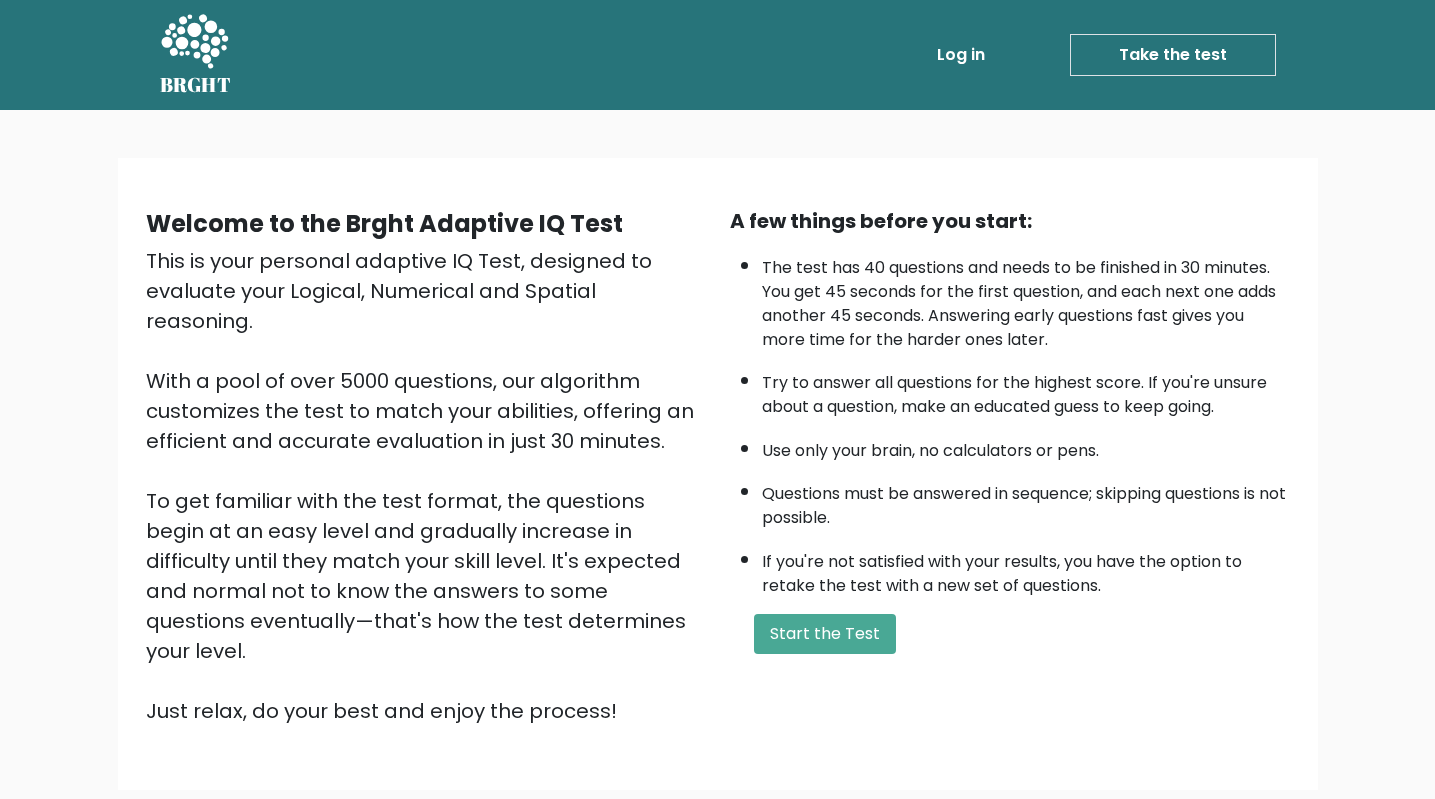 scroll, scrollTop: 0, scrollLeft: 0, axis: both 